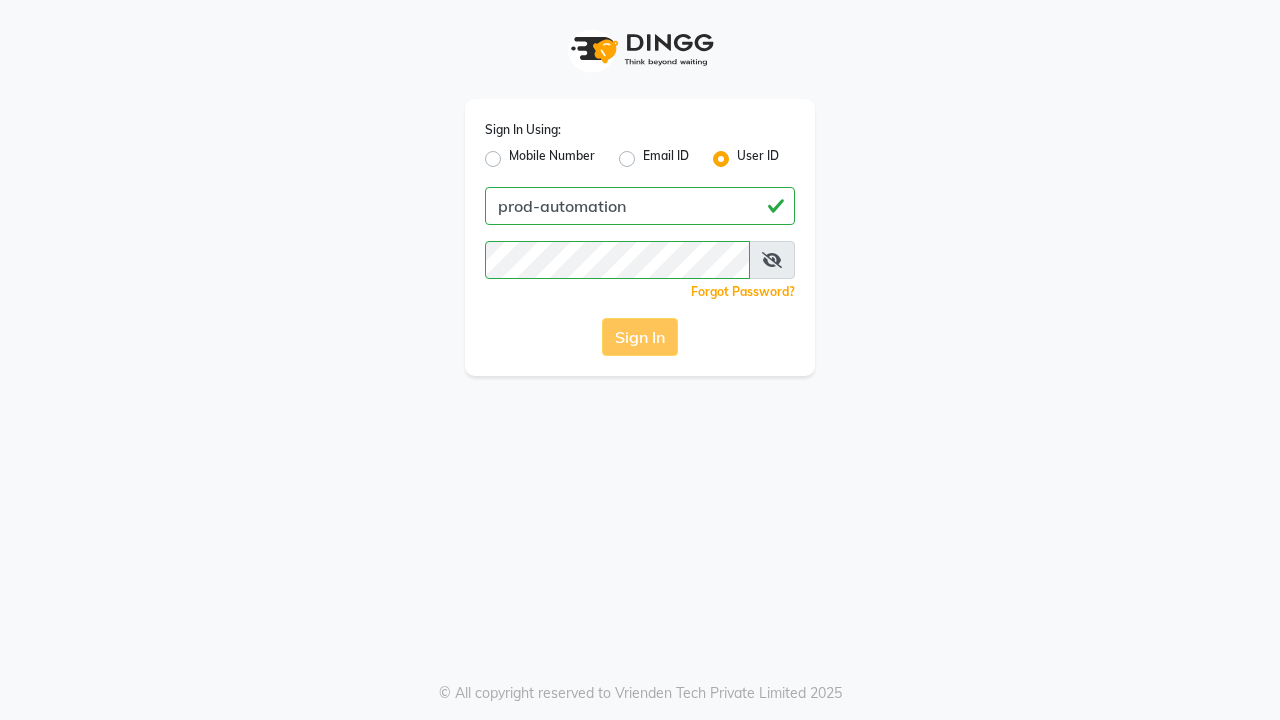 scroll, scrollTop: 0, scrollLeft: 0, axis: both 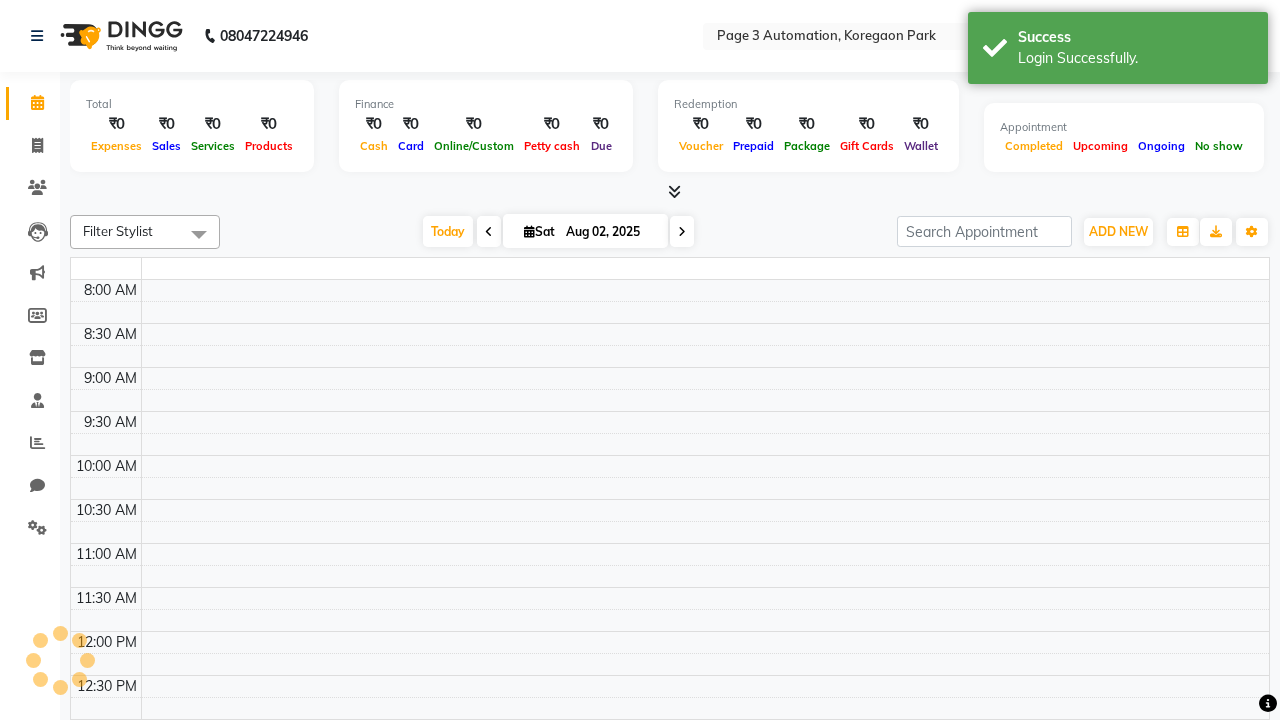 select on "en" 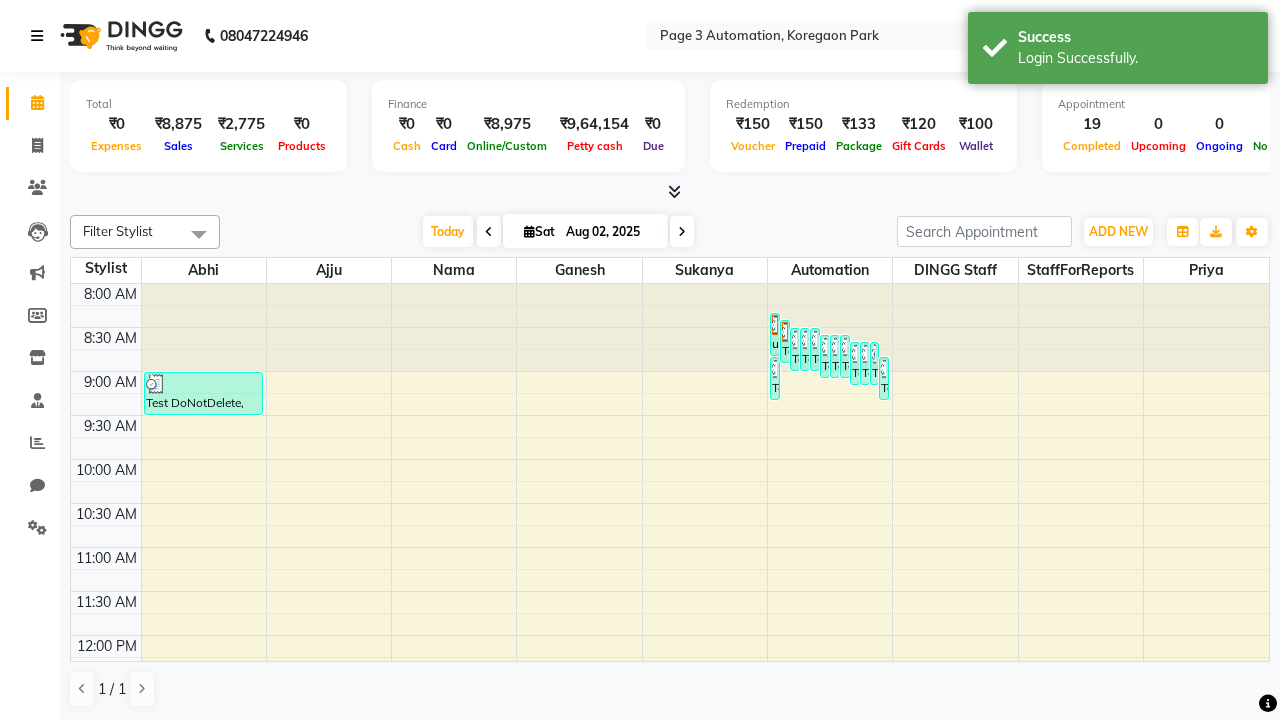 click at bounding box center [37, 36] 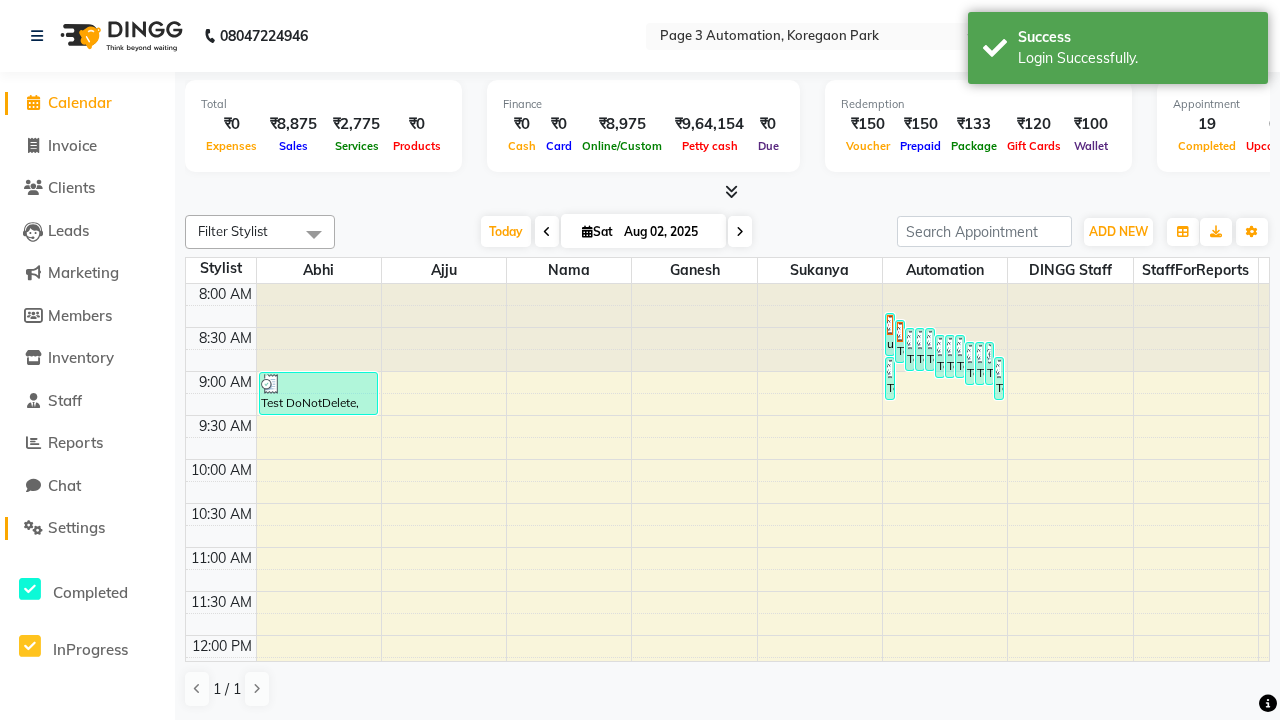 click on "Settings" 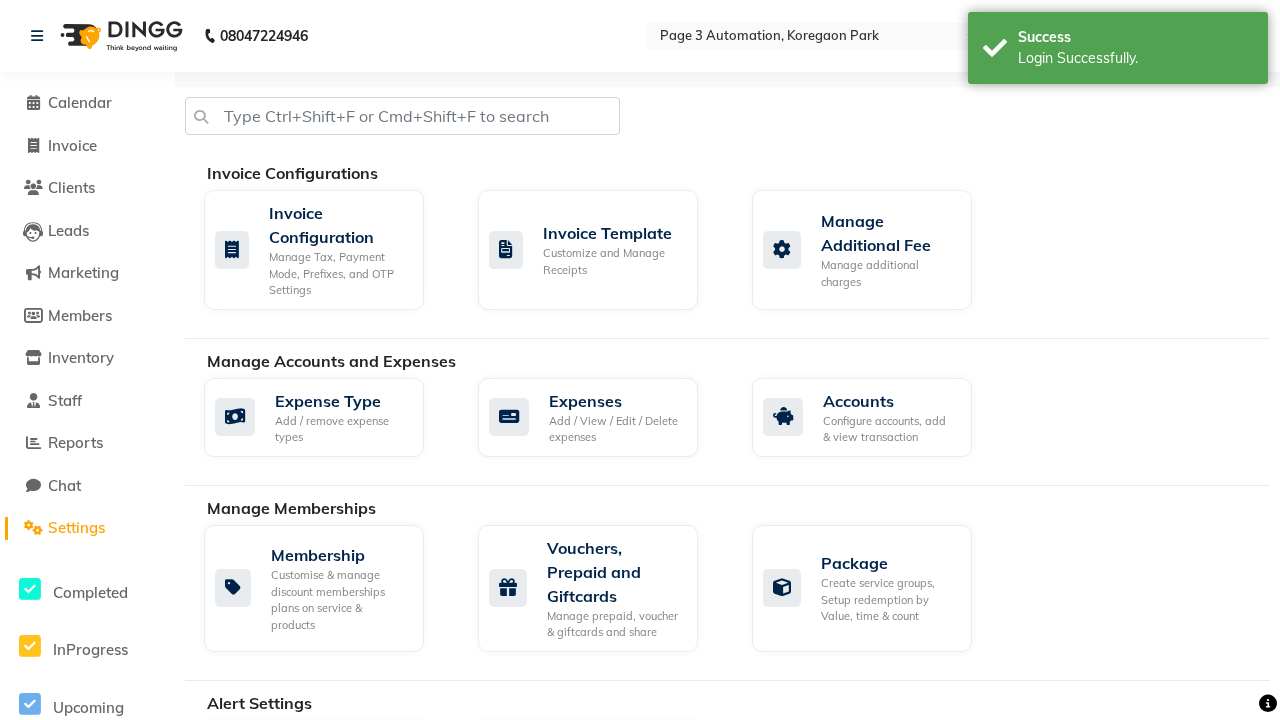 click on "Manage Client" 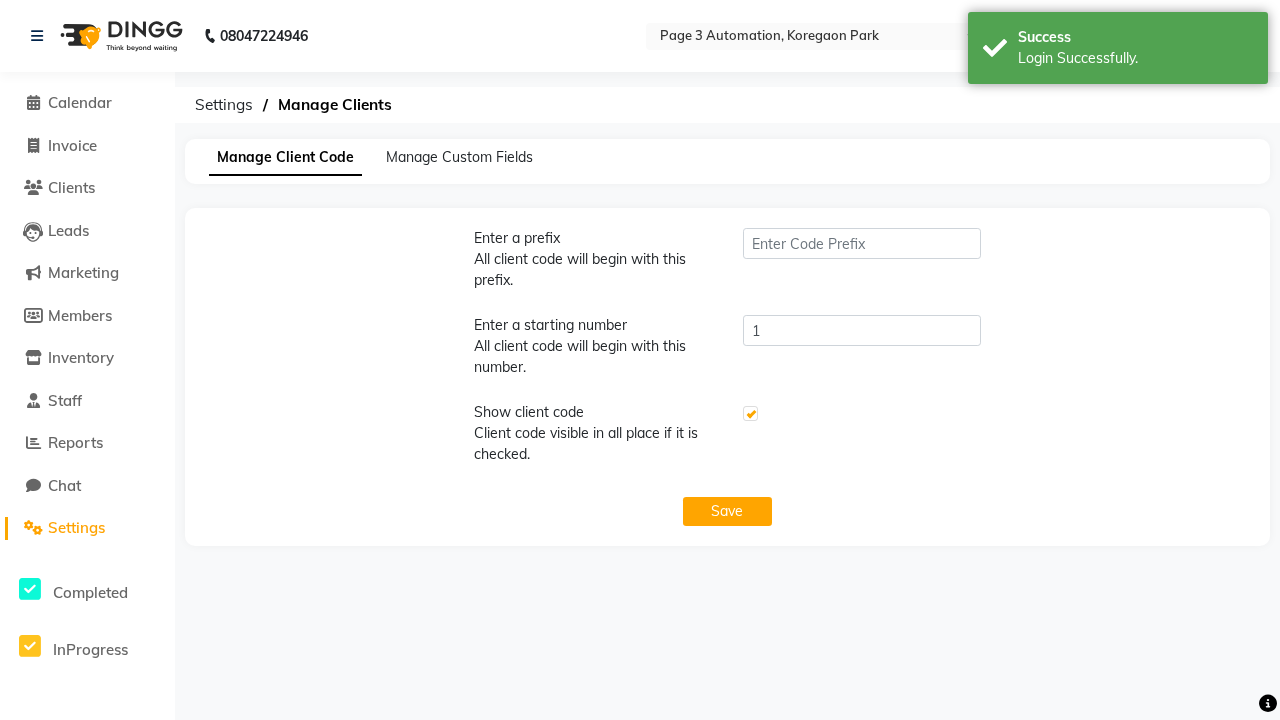 type on "PWA" 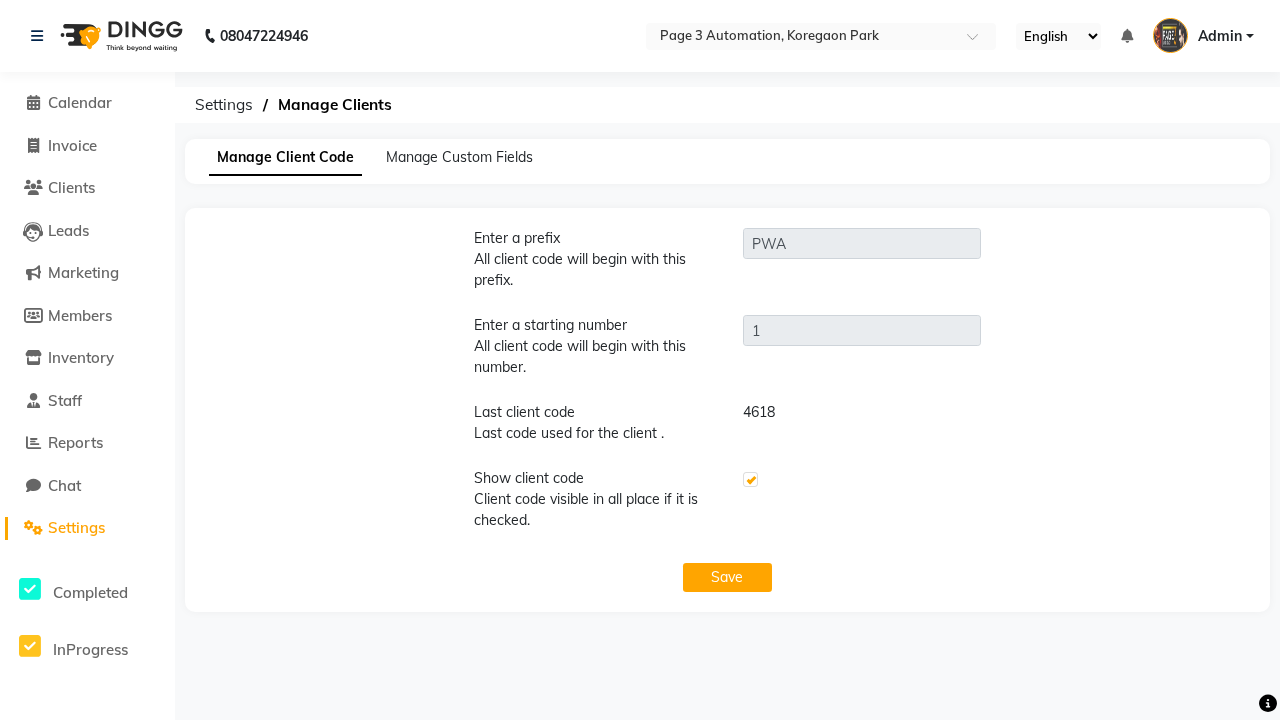 click 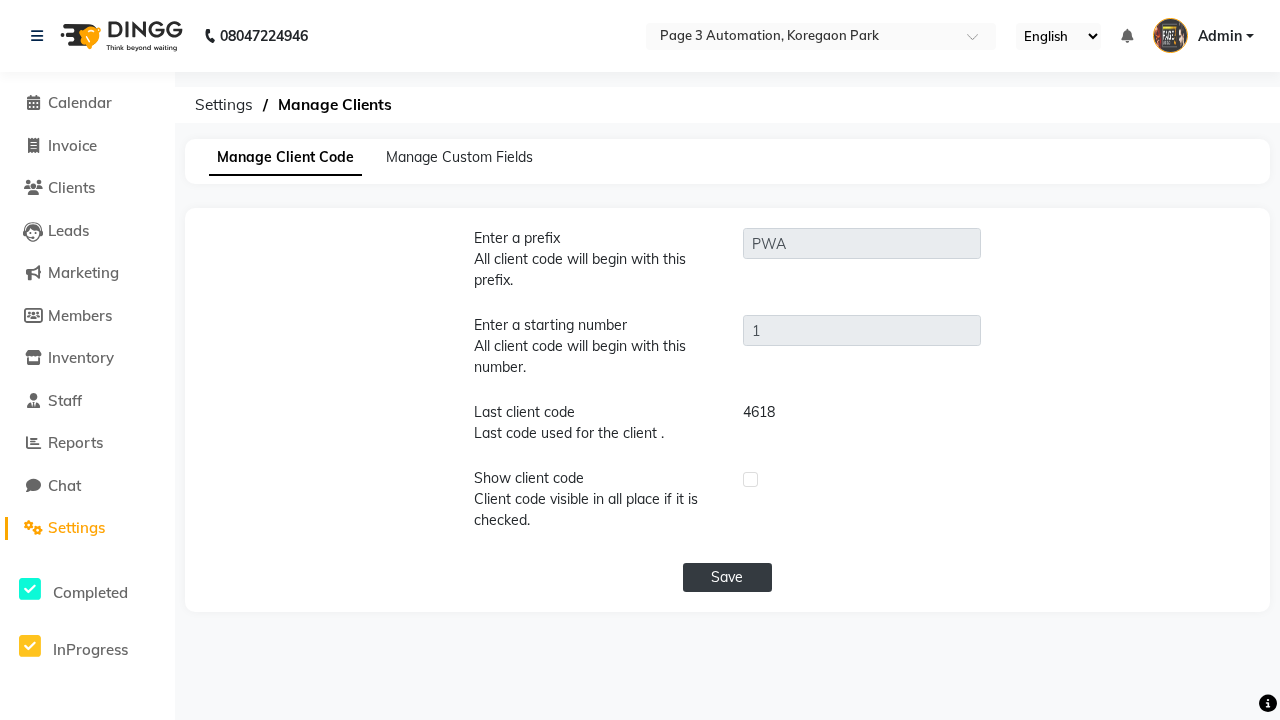 click on "Save" 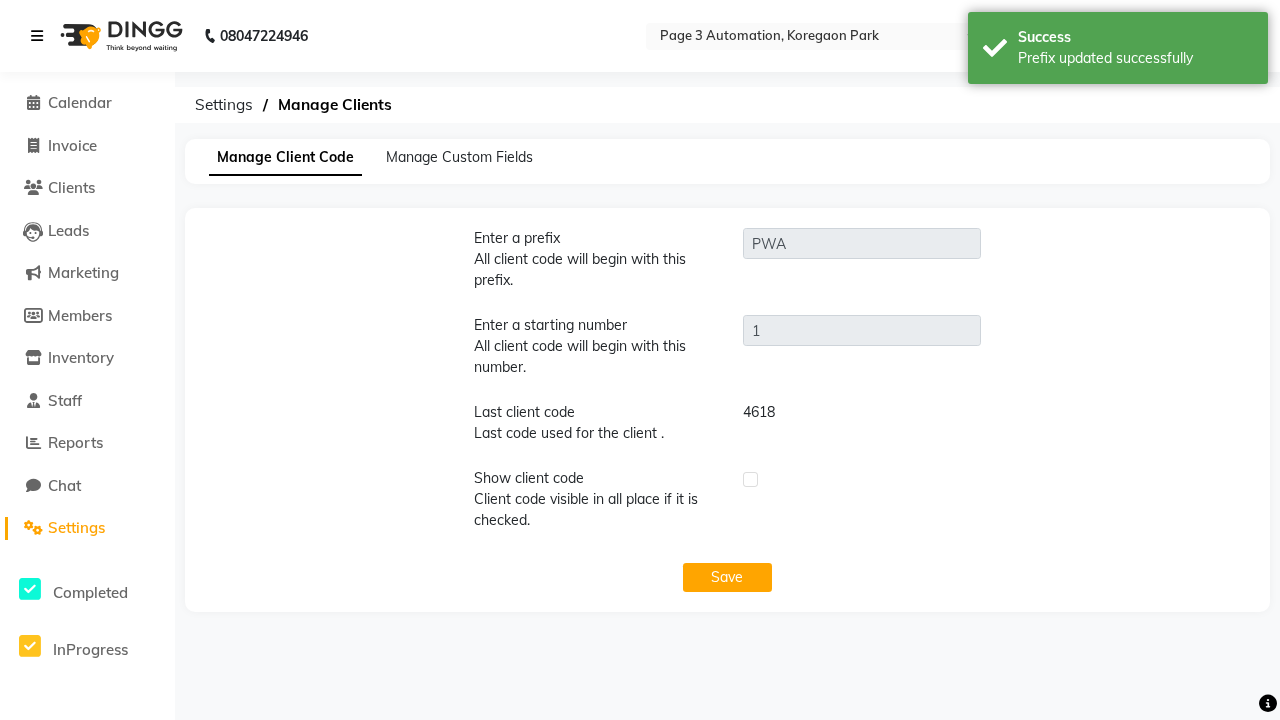 click on "Prefix updated successfully" at bounding box center [1135, 58] 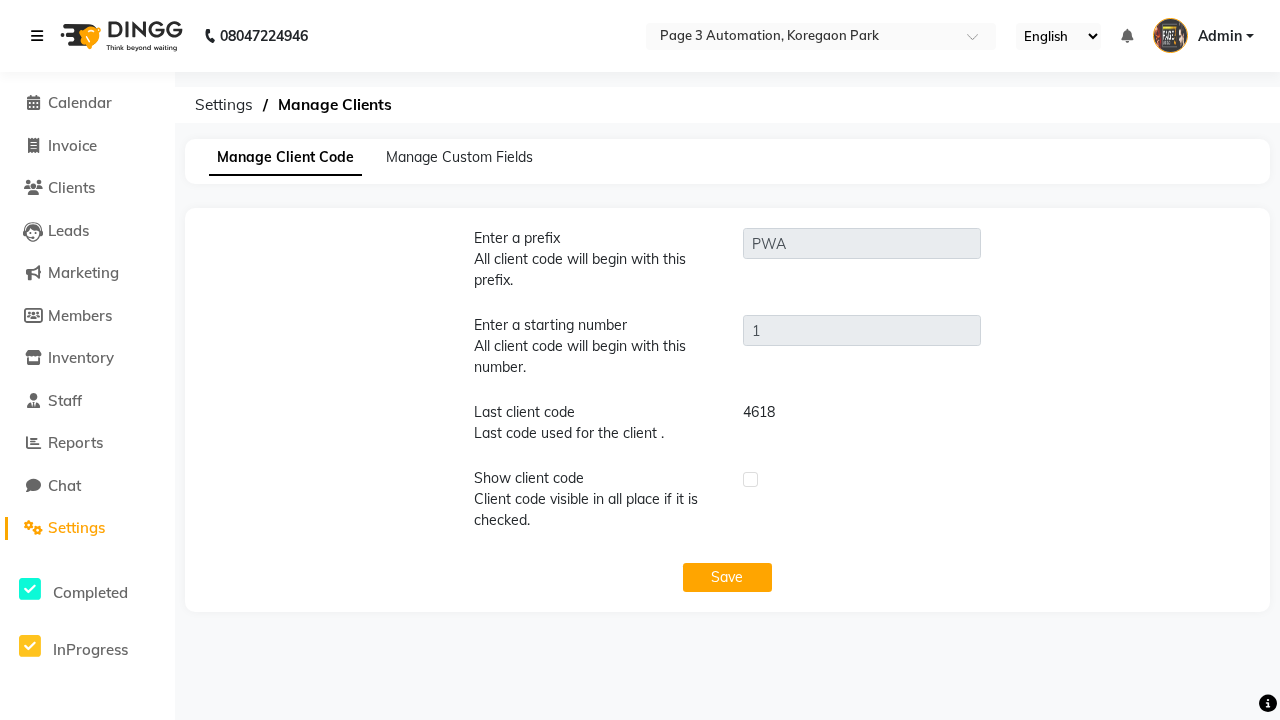 click at bounding box center [37, 36] 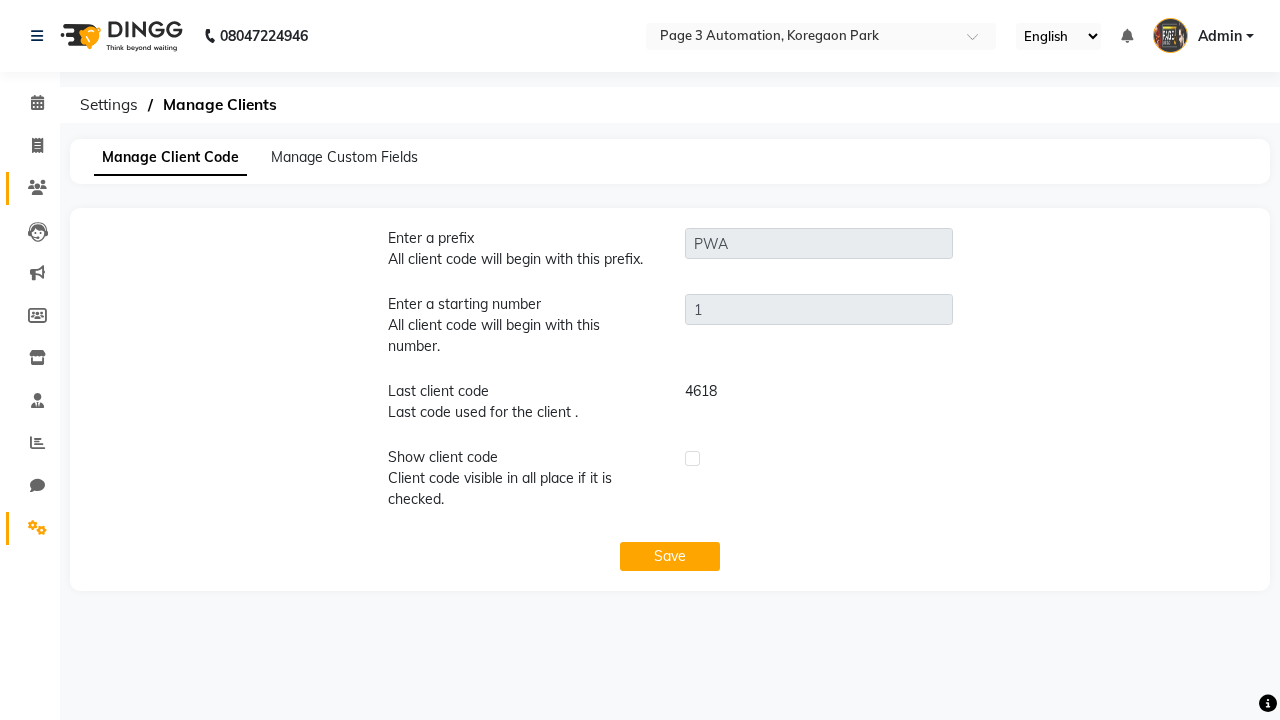click 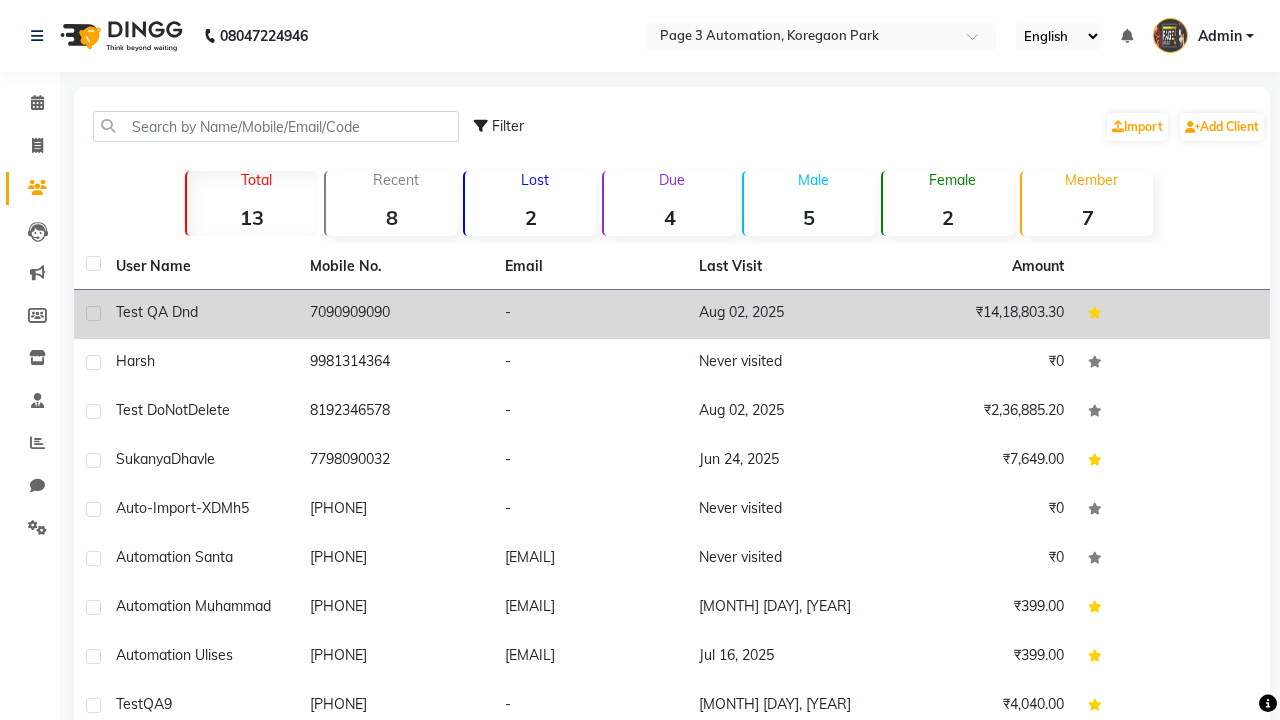 click on "-" 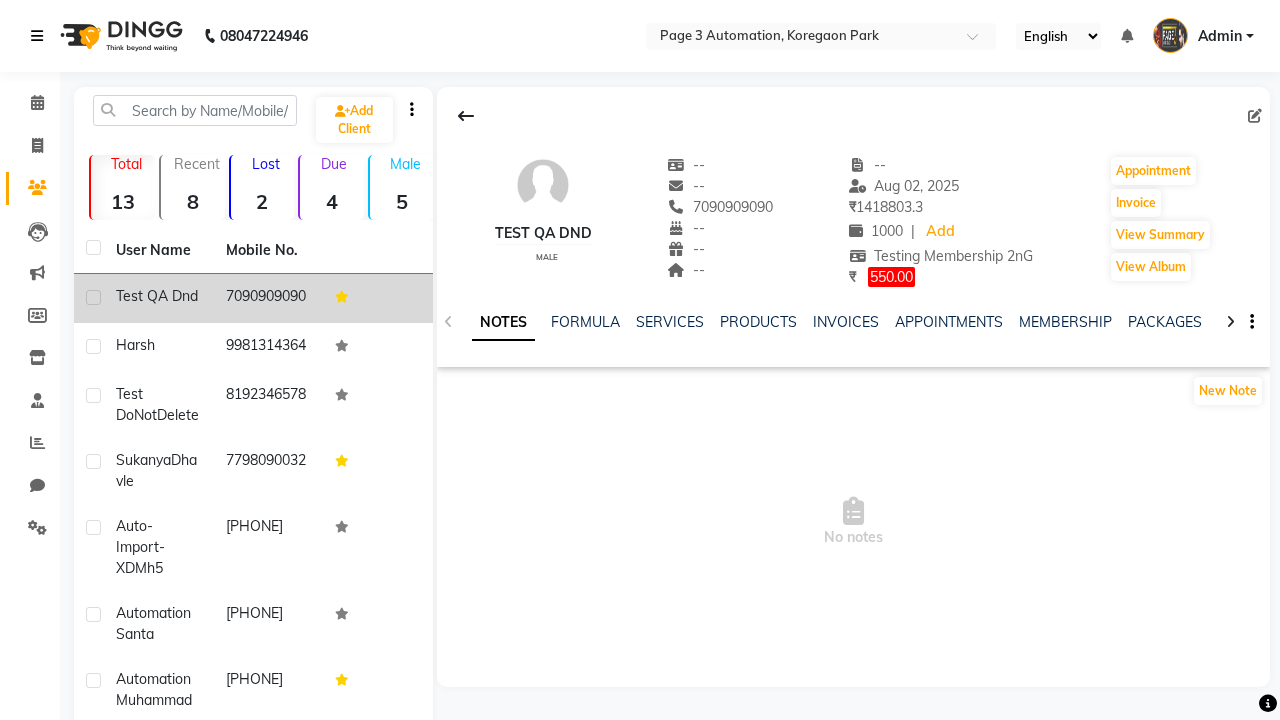 click at bounding box center [37, 36] 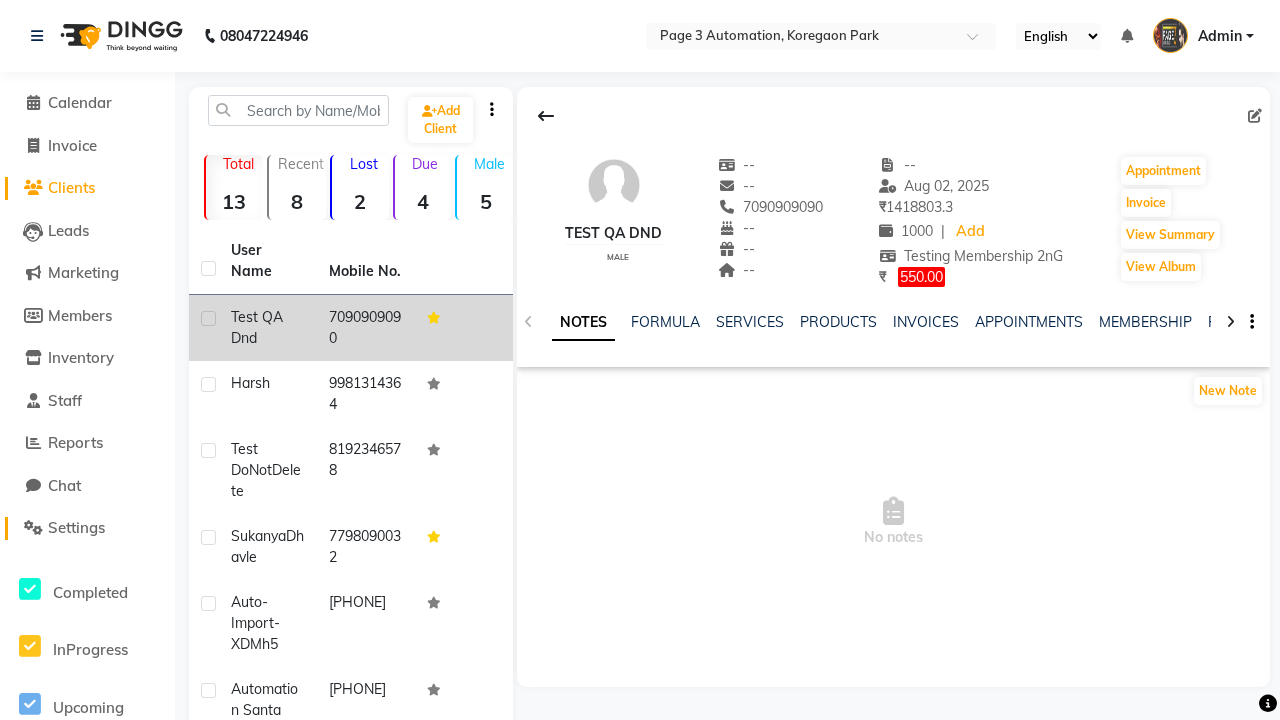 click on "Settings" 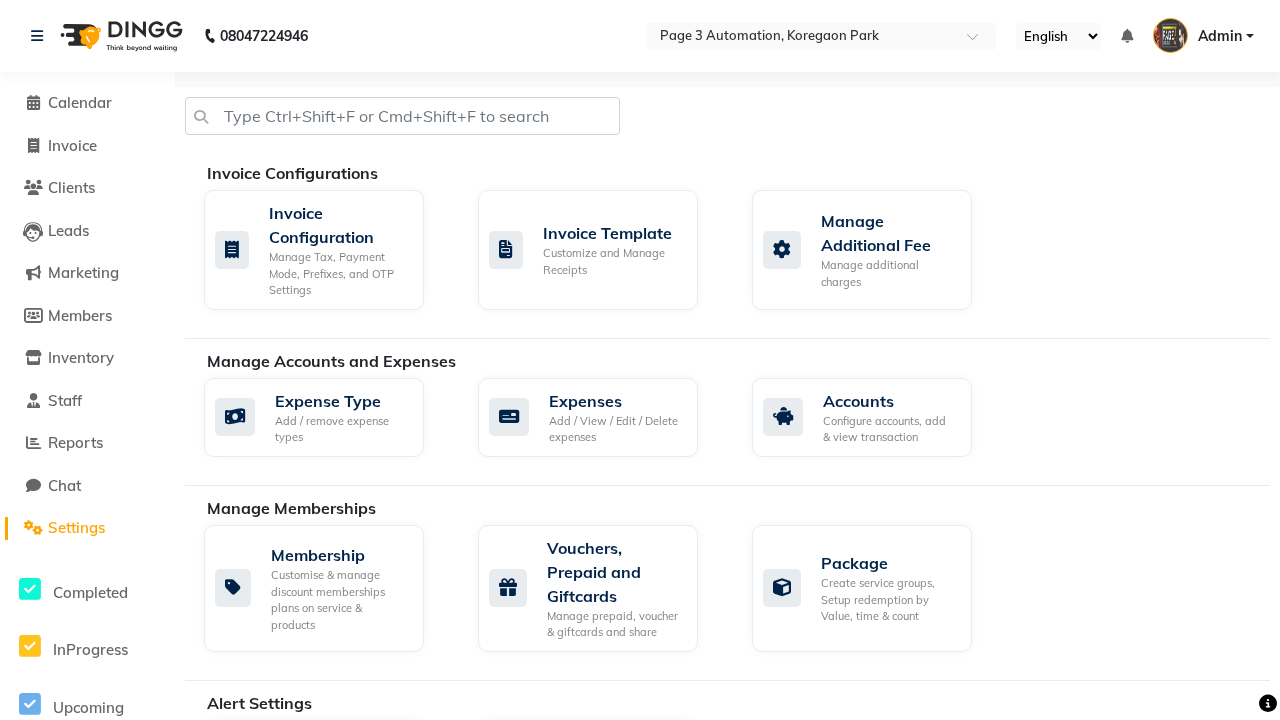 click on "Manage Client" 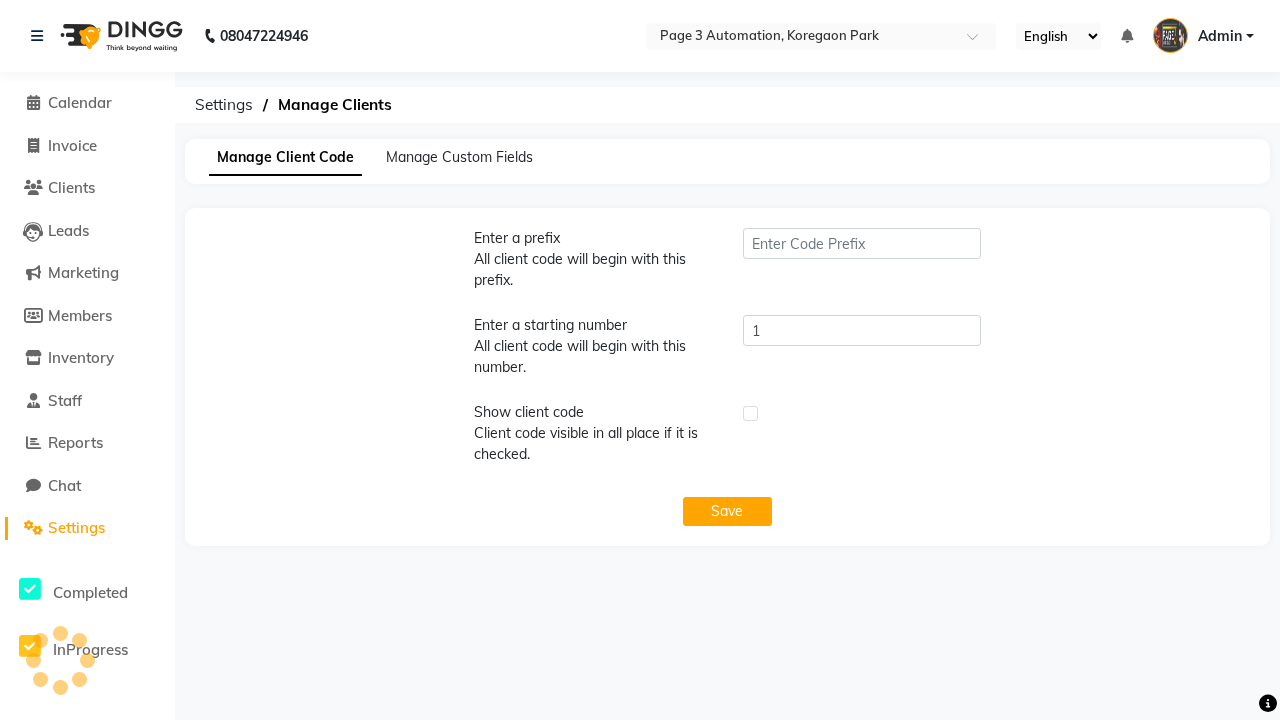 type on "PWA" 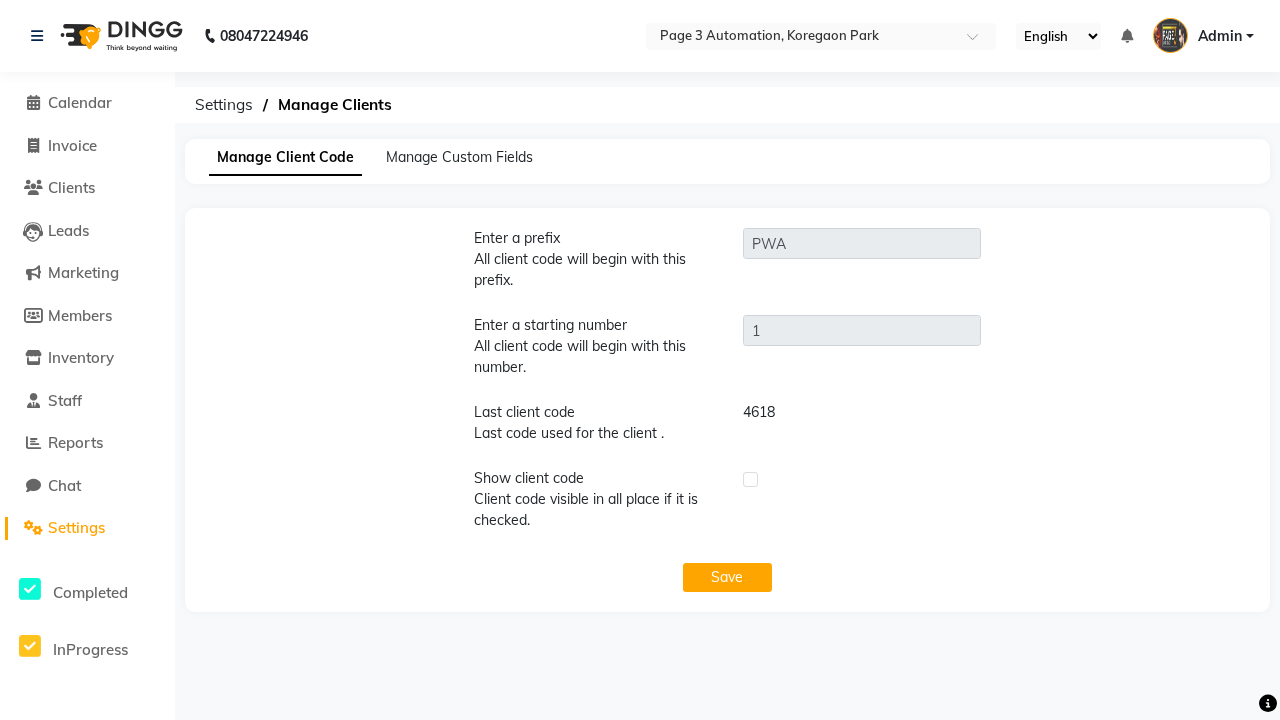 click 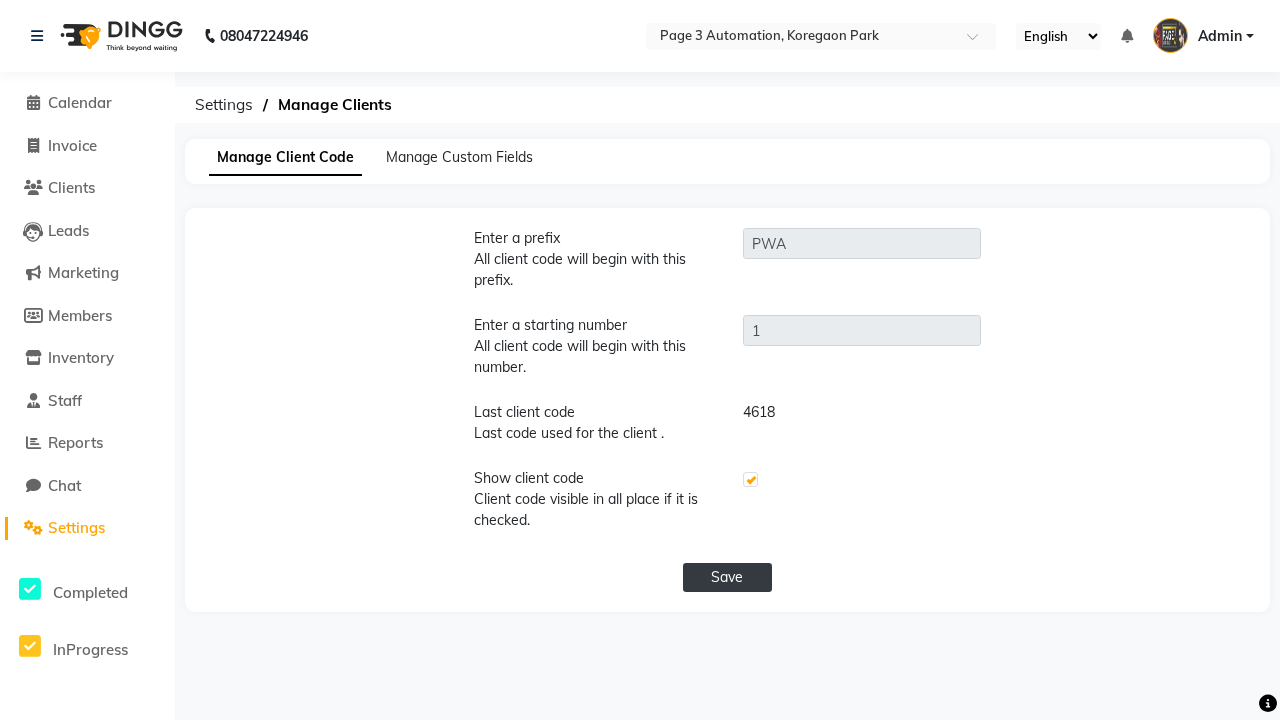 click on "Save" 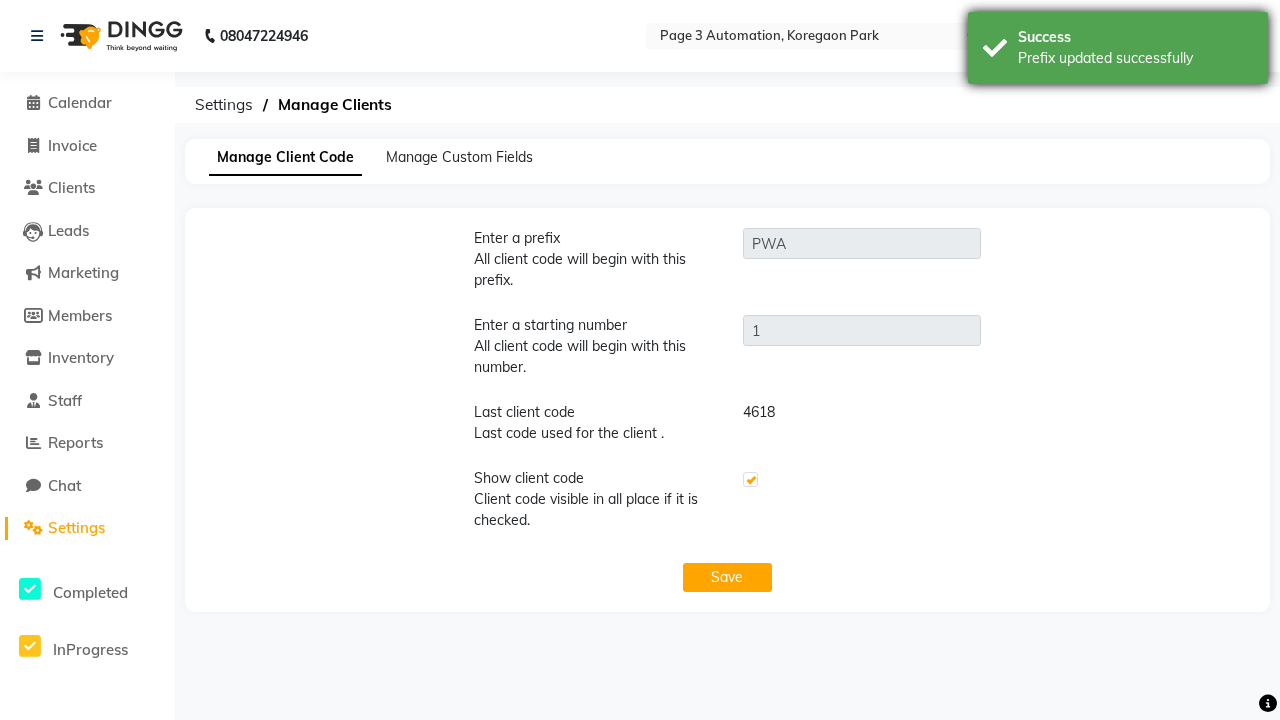click on "Prefix updated successfully" at bounding box center (1135, 58) 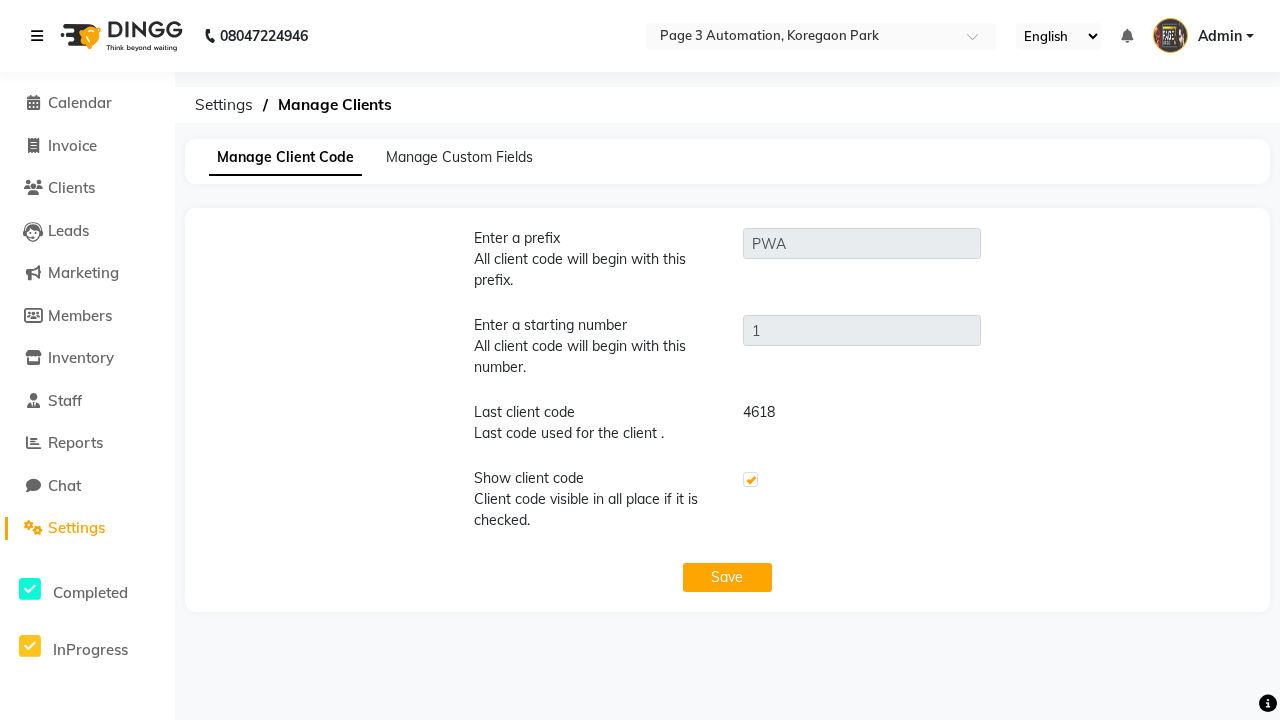 click at bounding box center (37, 36) 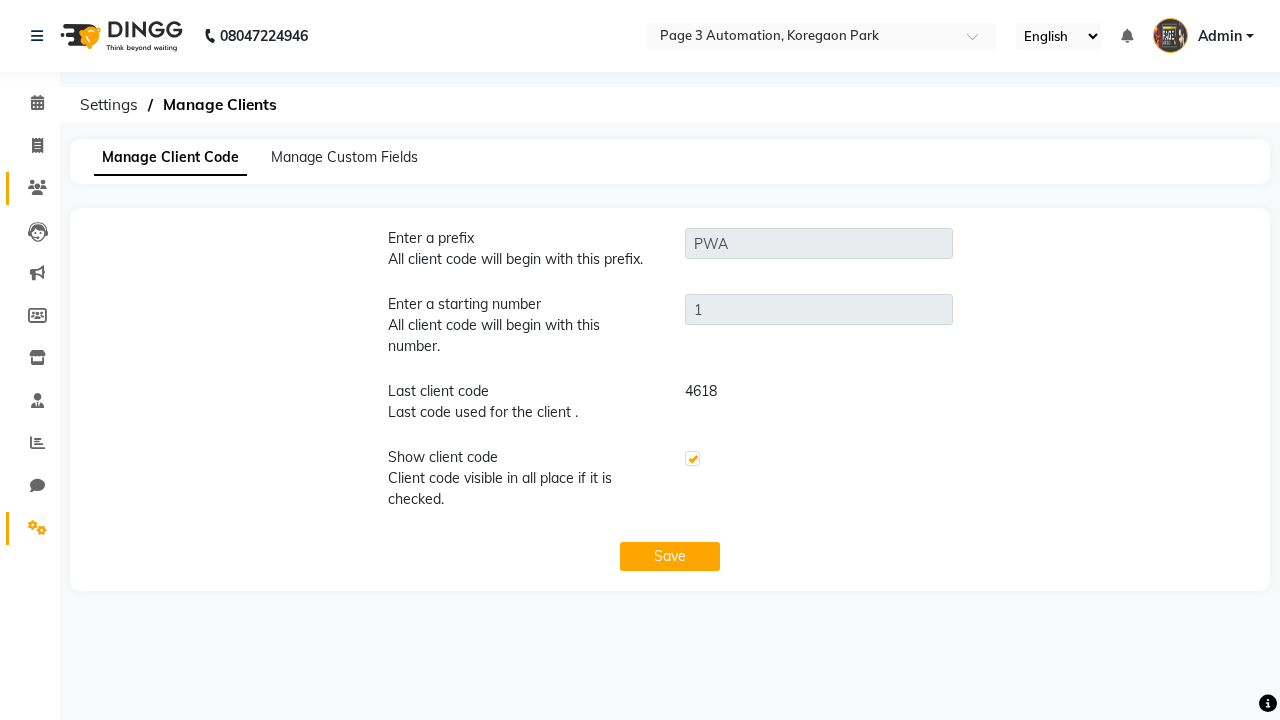 click 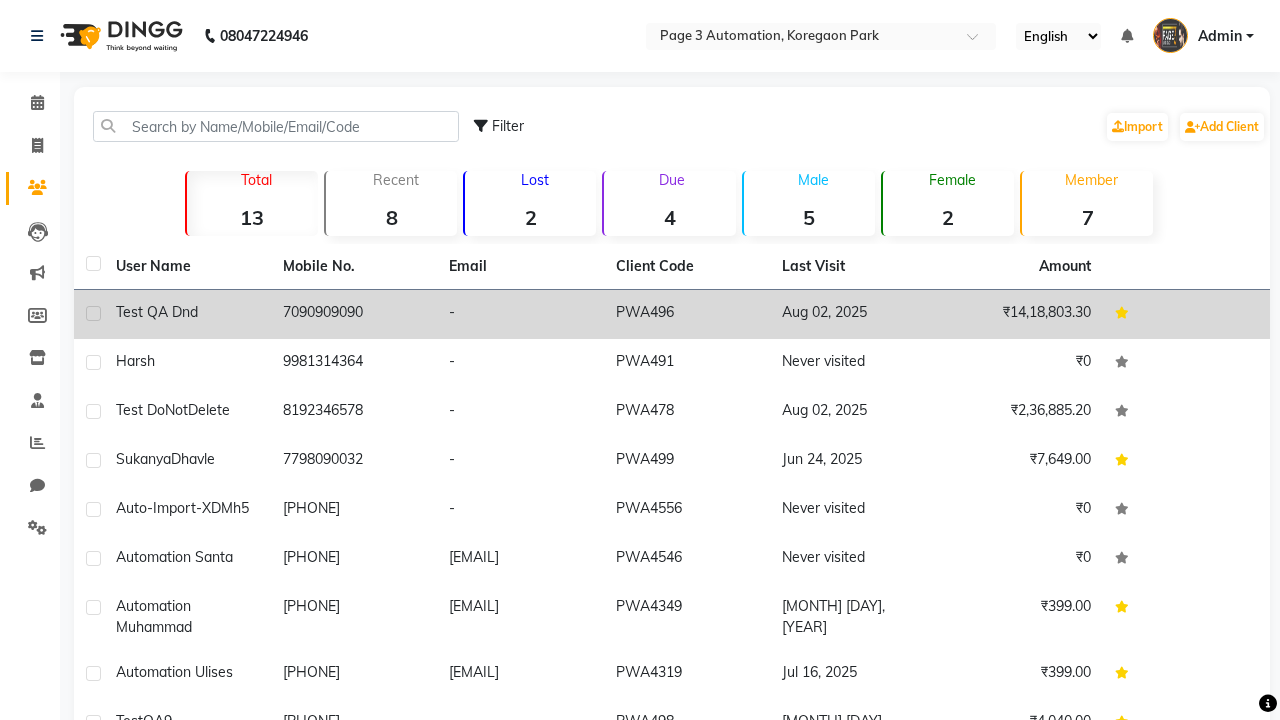 click on "PWA496" 